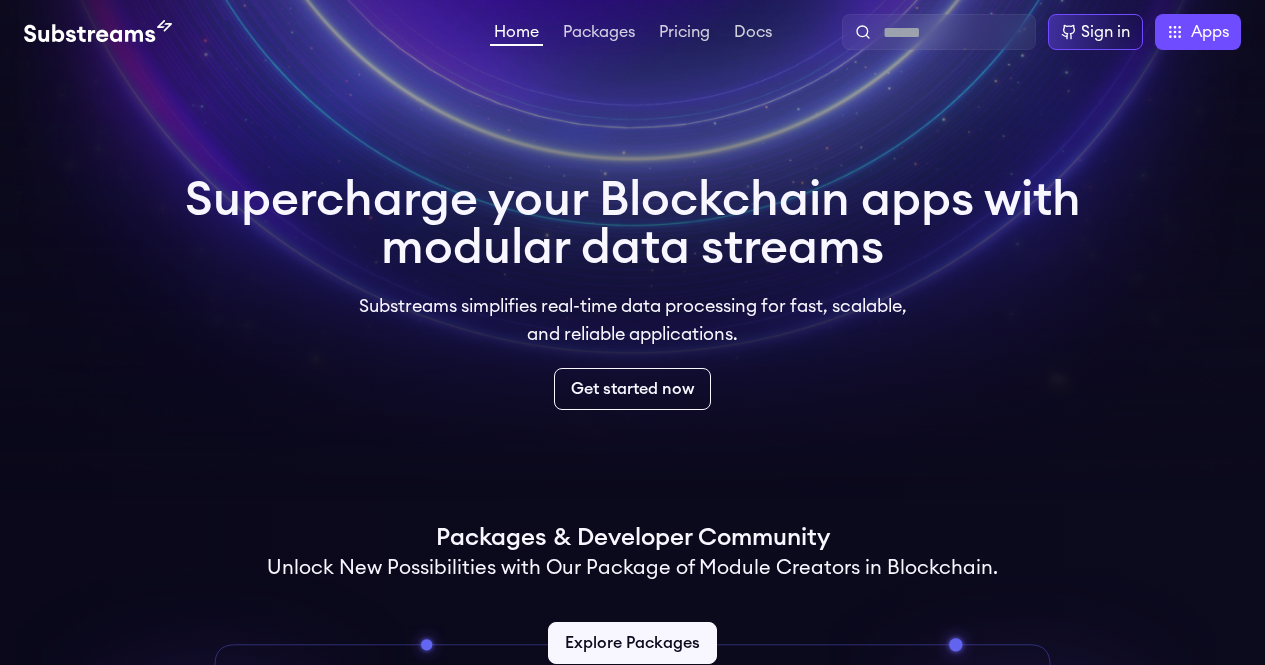 scroll, scrollTop: 0, scrollLeft: 0, axis: both 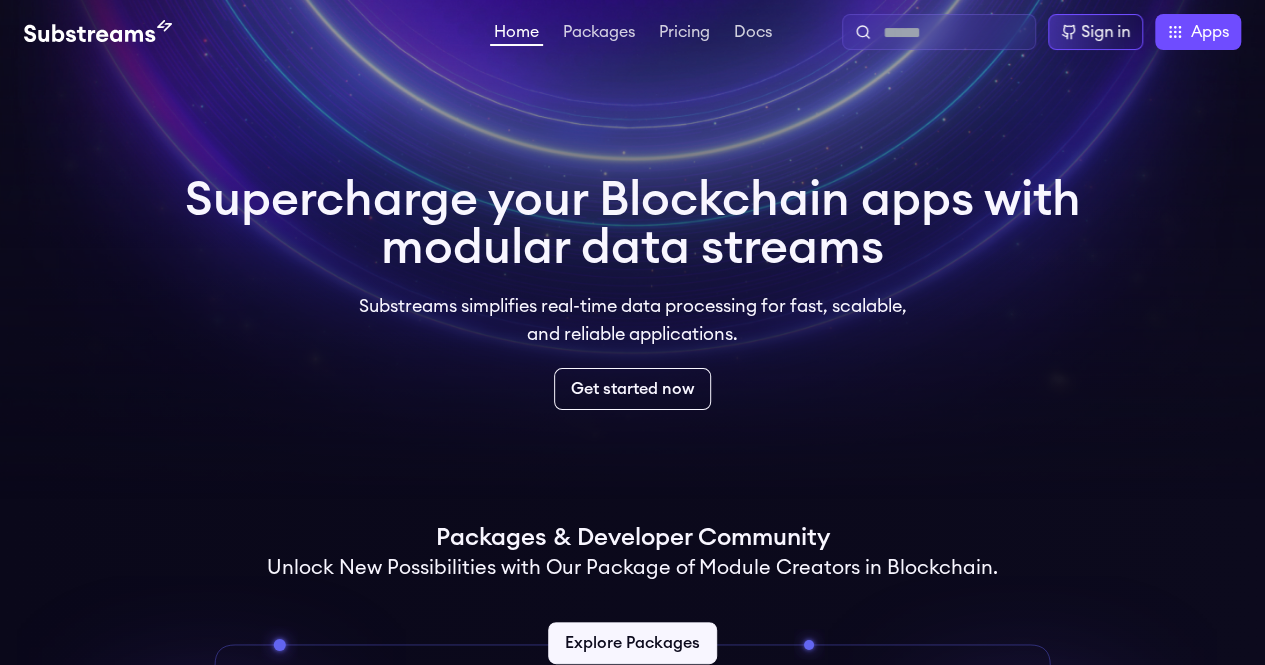 click at bounding box center (955, 33) 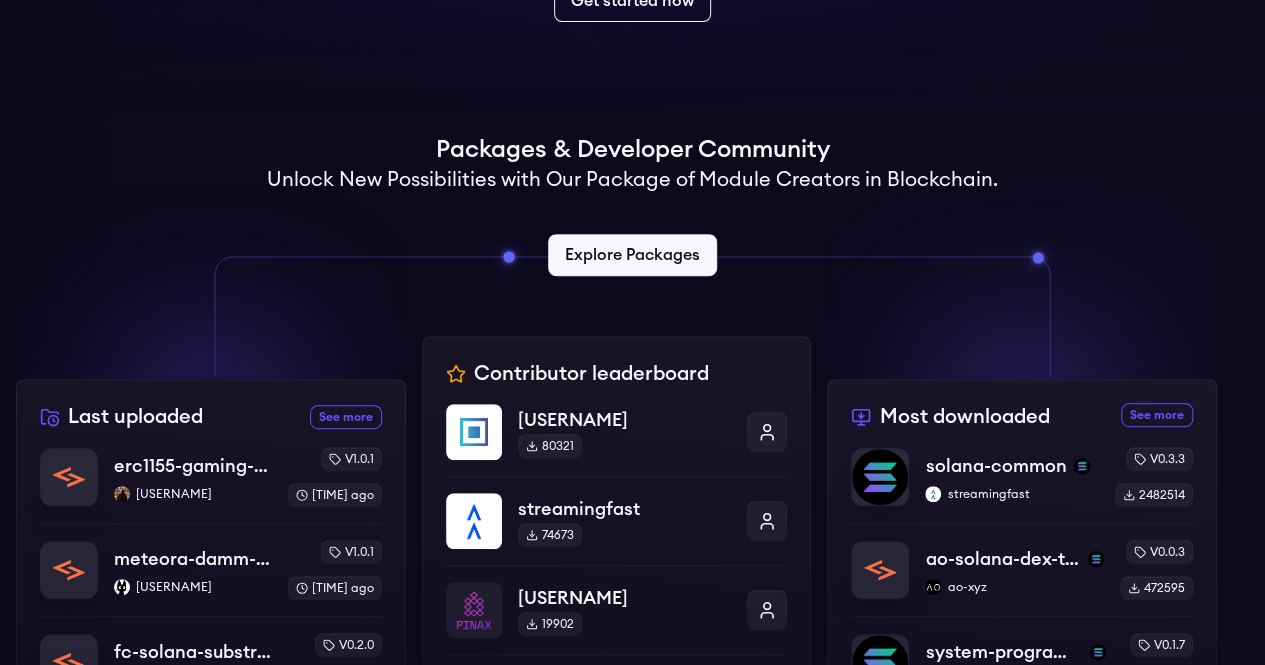 scroll, scrollTop: 0, scrollLeft: 0, axis: both 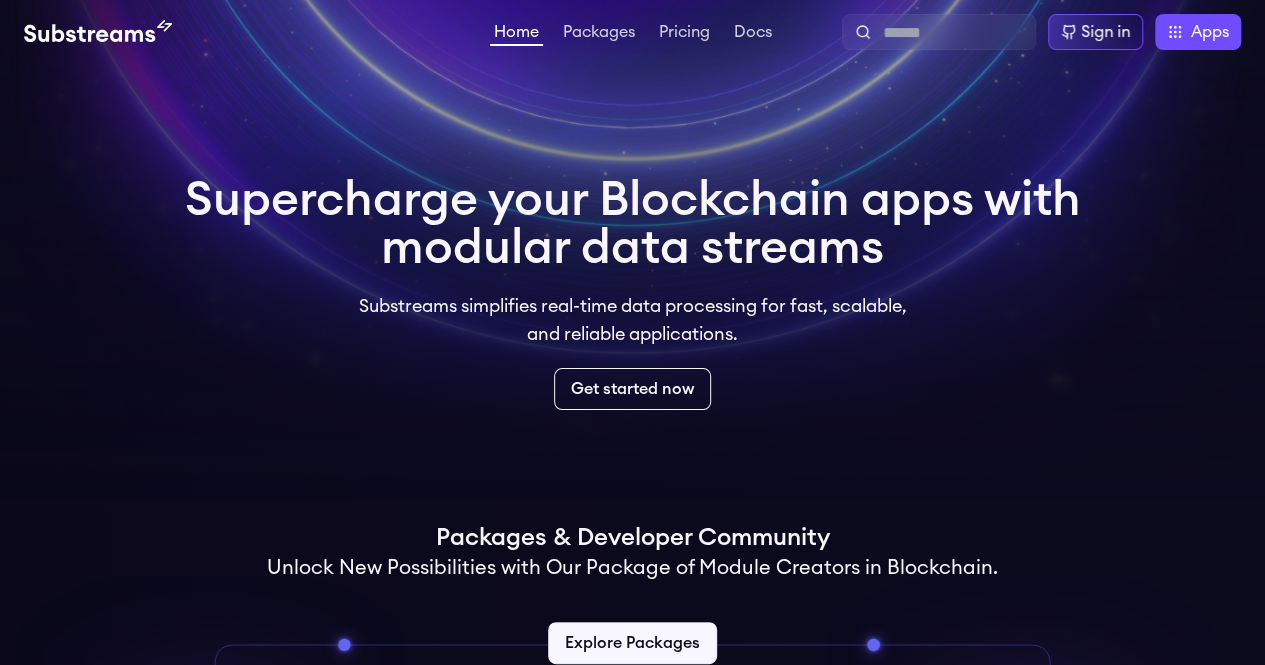 click on "Home Packages Pricing Docs Home Packages Pricing Docs Sign in     Apps Subgraph Studio Graph Explorer Substreams.dev The Graph Market" at bounding box center (632, 32) 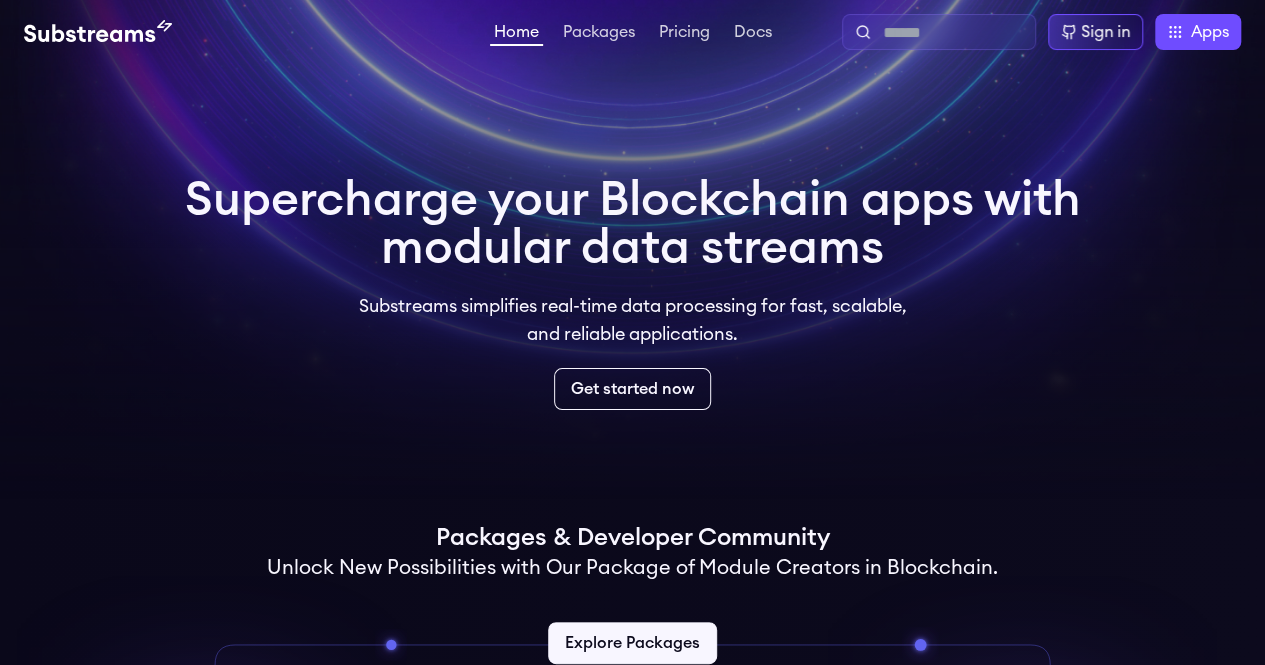 click at bounding box center (955, 33) 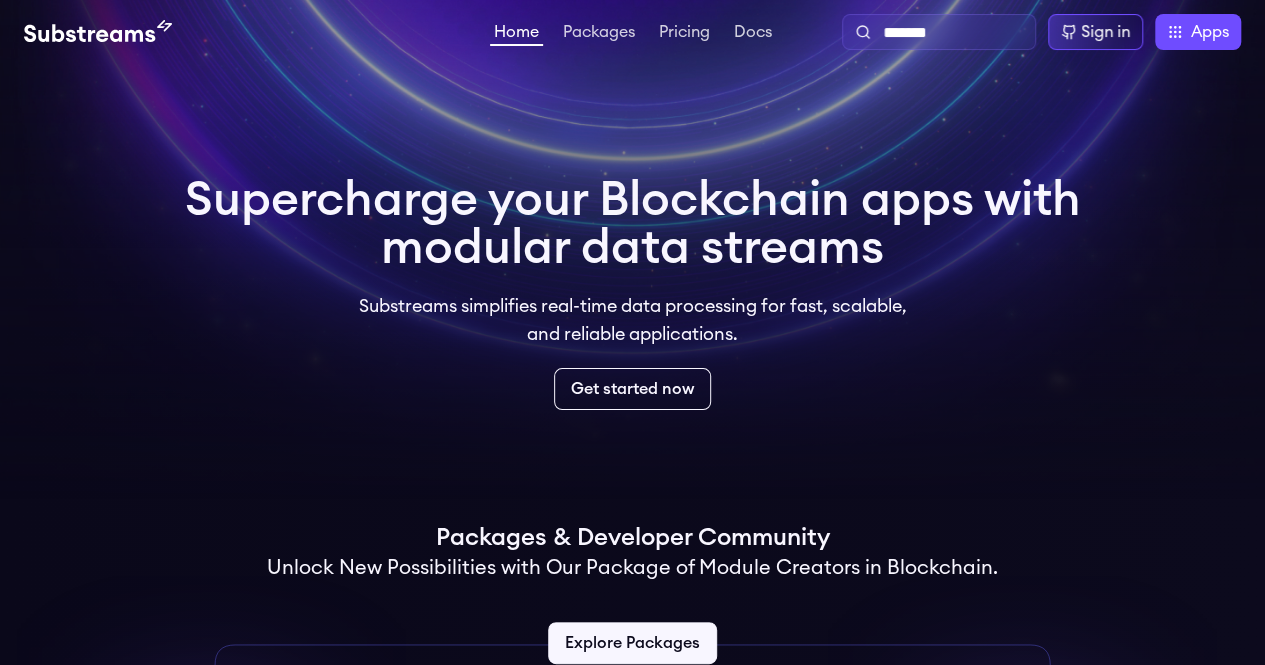 type on "*******" 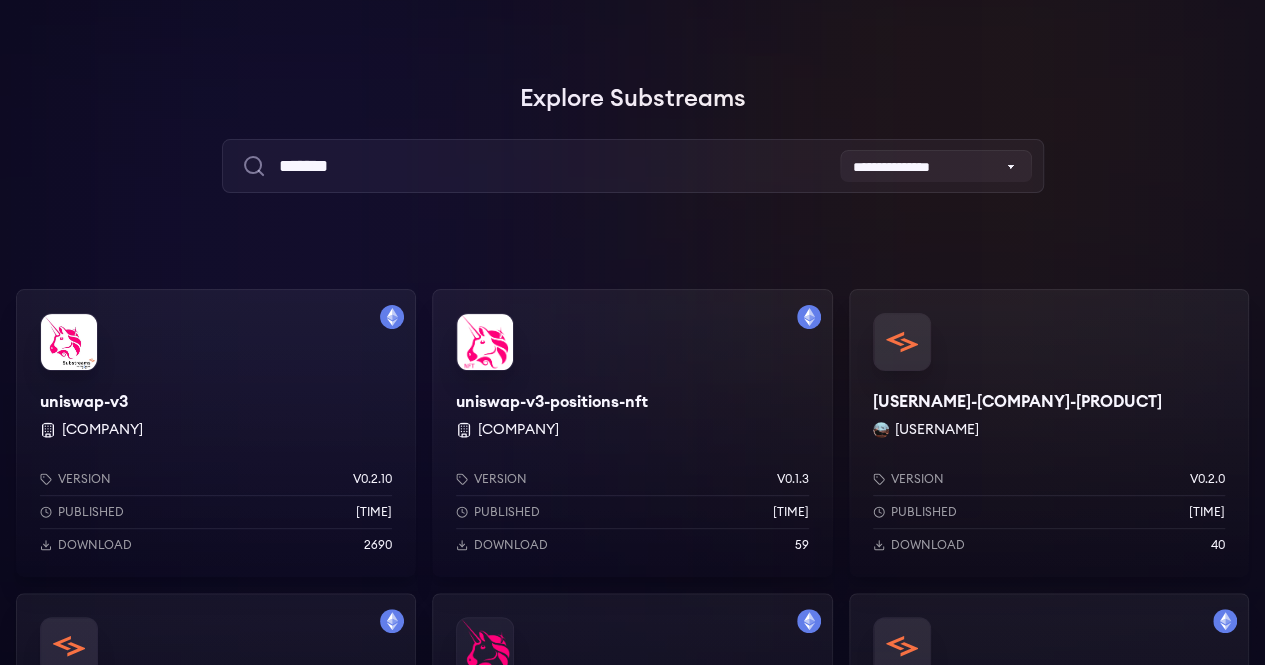 scroll, scrollTop: 93, scrollLeft: 0, axis: vertical 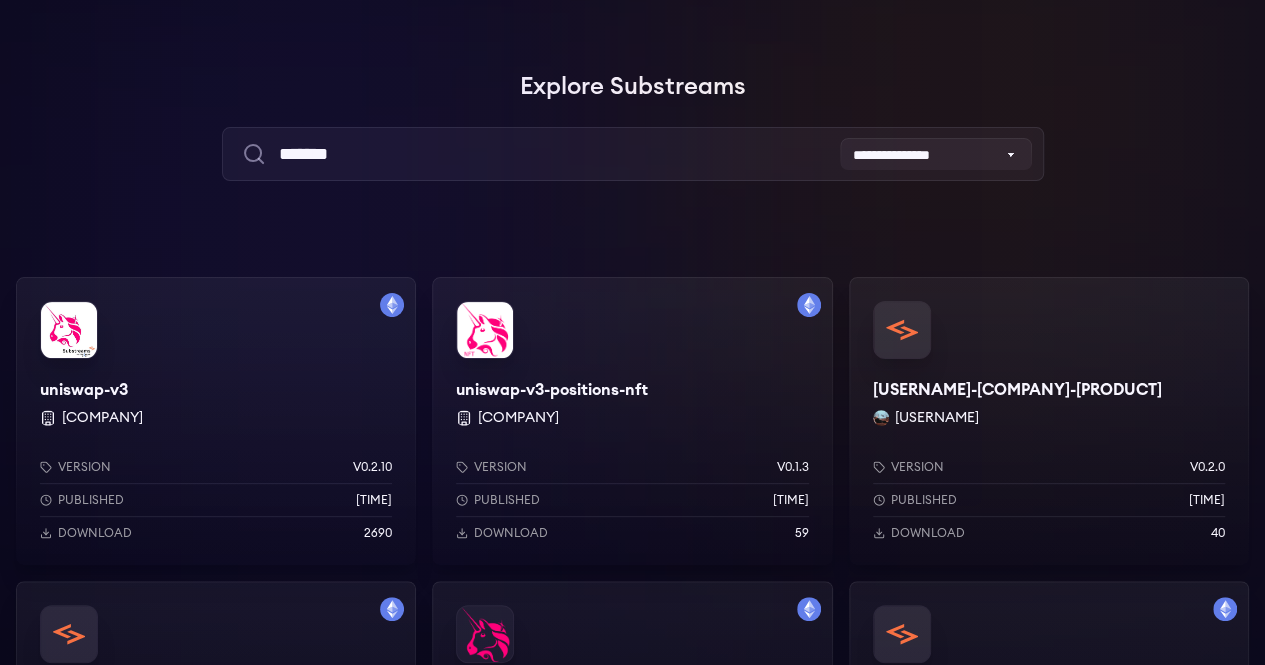 click on "[COMPANY] Version [VERSION] Published [TIME] Download [DOWNLOADS]" at bounding box center [216, 421] 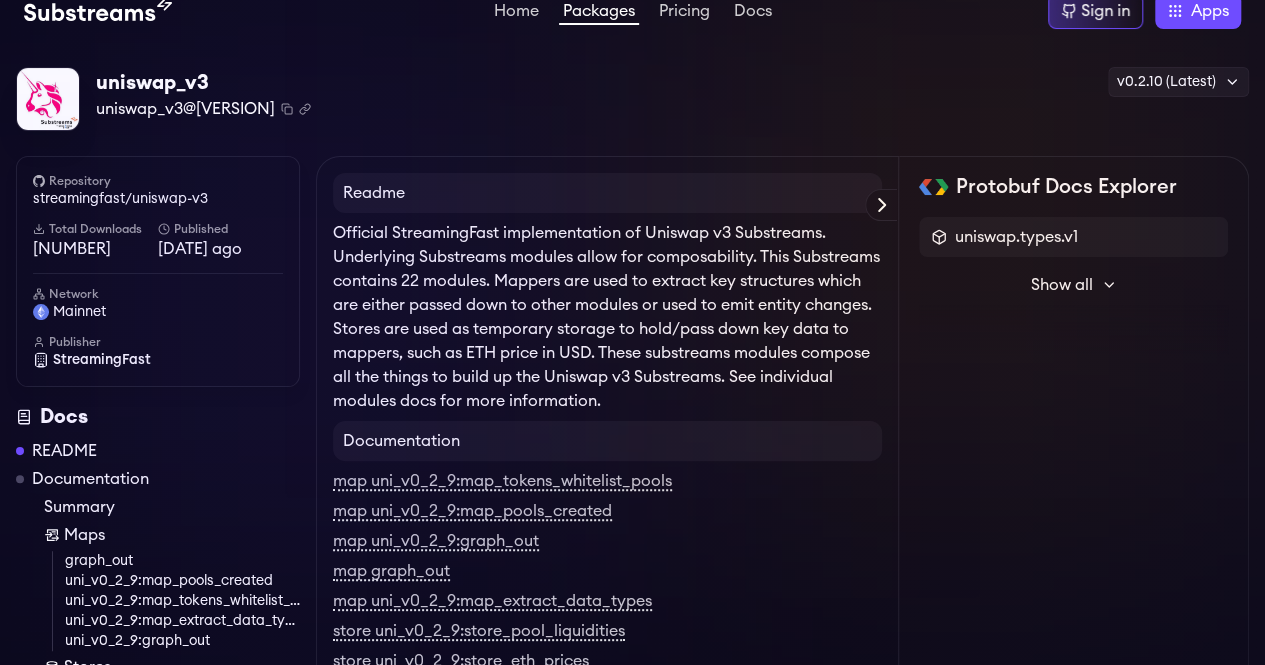 scroll, scrollTop: 22, scrollLeft: 0, axis: vertical 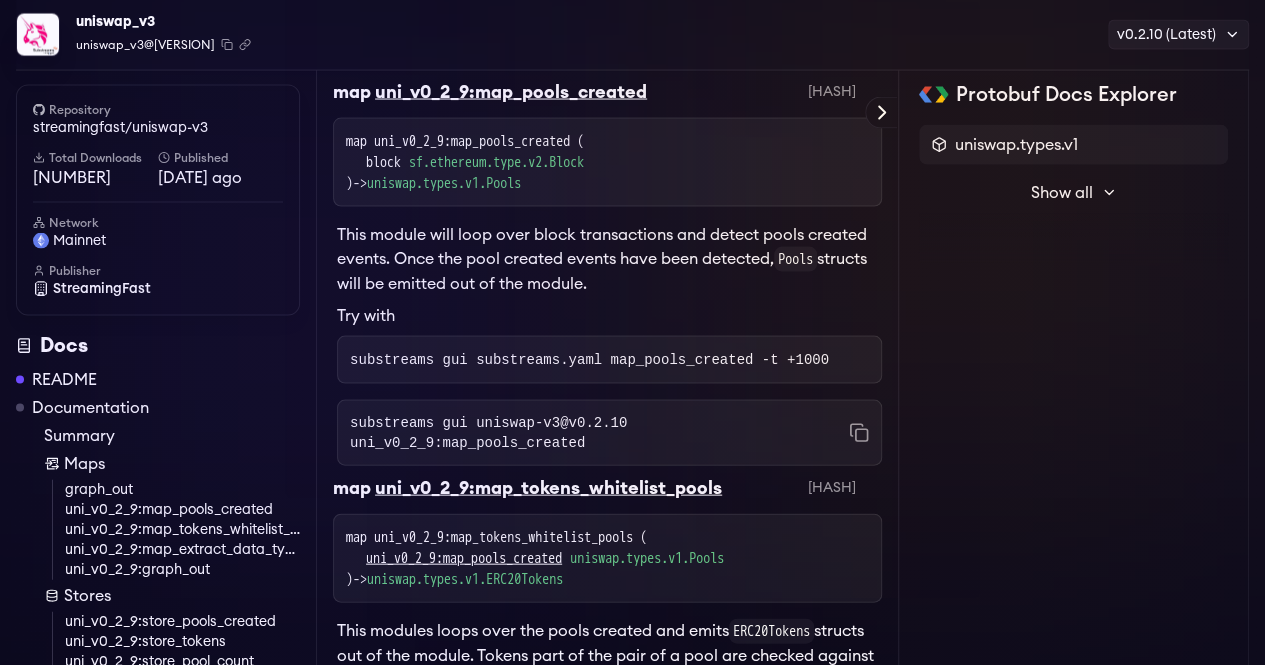 click on "substreams gui uniswap-v3@v0.2.10 uni_v0_2_9:map_pools_created Copied!" at bounding box center [609, 433] 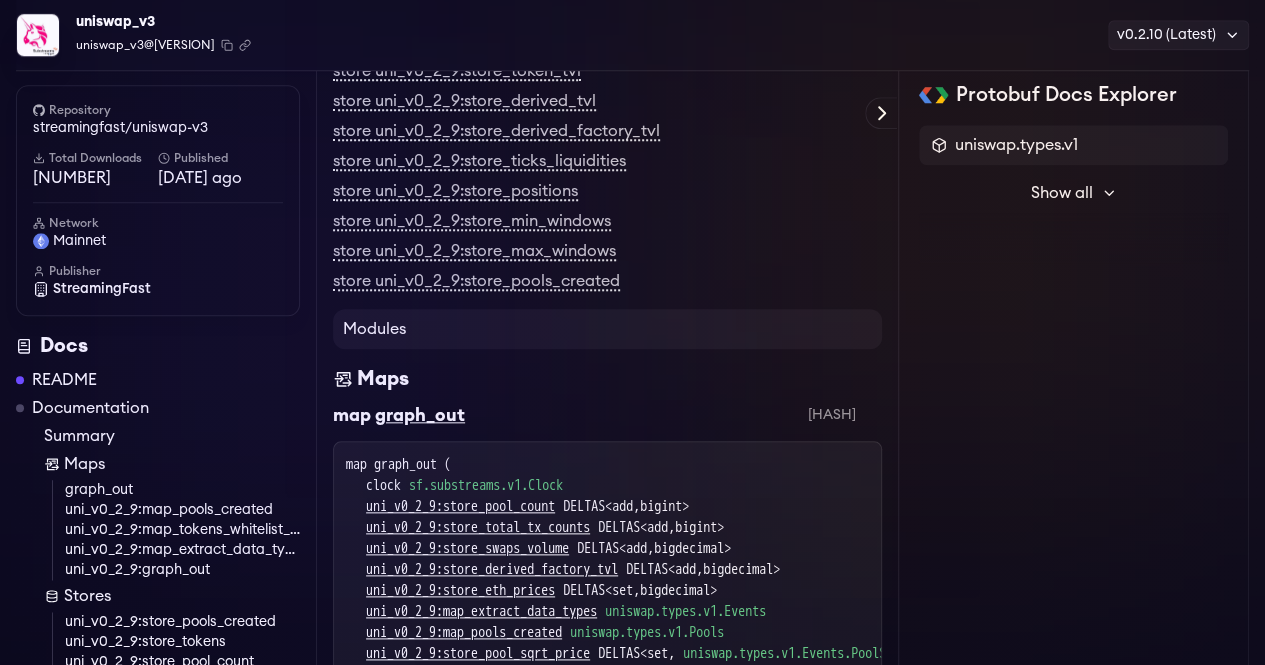 scroll, scrollTop: 0, scrollLeft: 0, axis: both 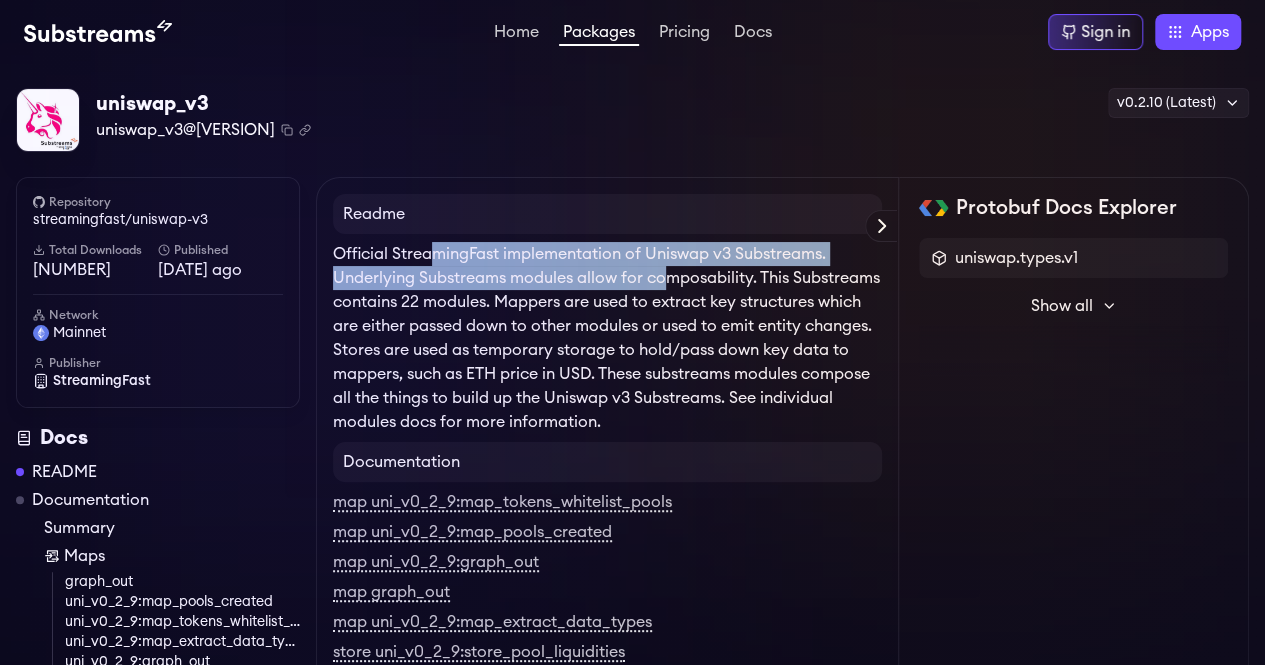 drag, startPoint x: 437, startPoint y: 249, endPoint x: 665, endPoint y: 279, distance: 229.96521 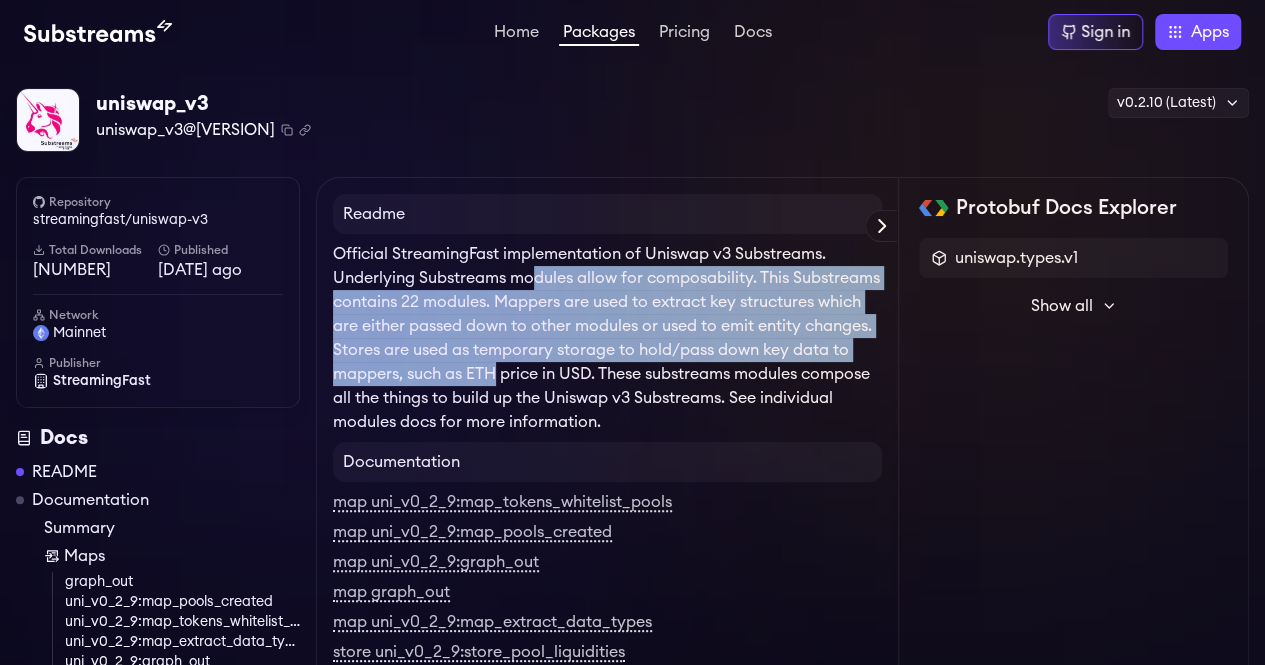 drag, startPoint x: 536, startPoint y: 265, endPoint x: 633, endPoint y: 376, distance: 147.411 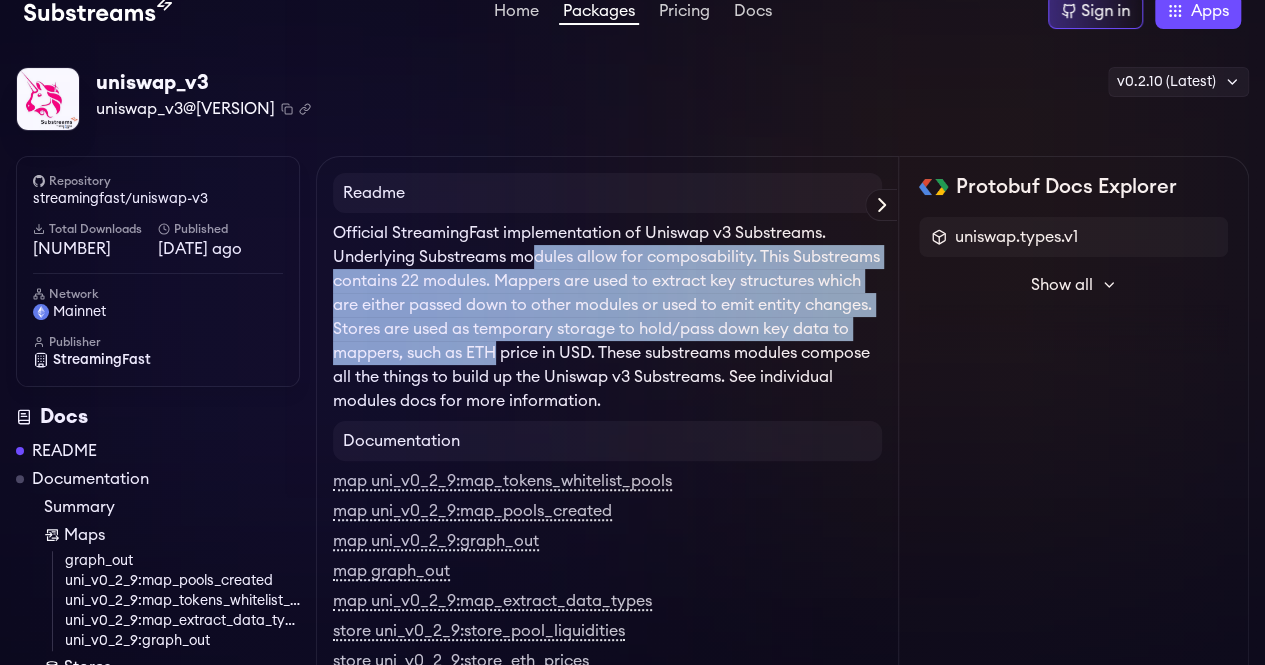 scroll, scrollTop: 23, scrollLeft: 0, axis: vertical 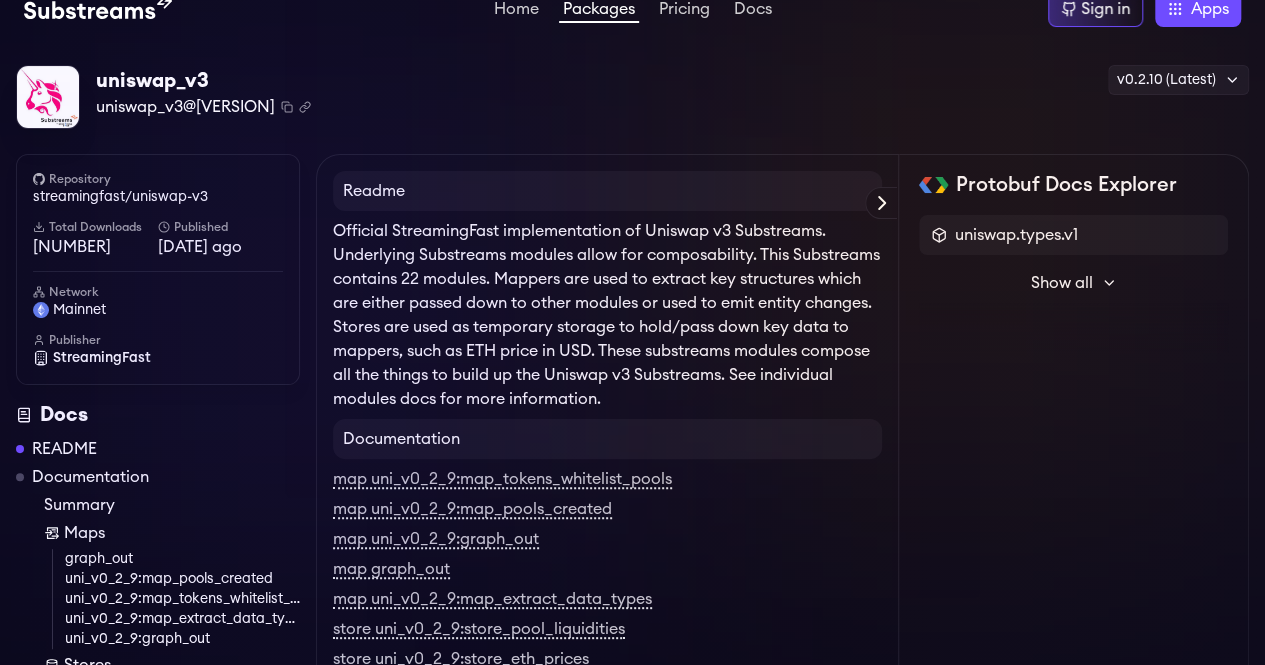 click on "Official StreamingFast implementation of Uniswap v3 Substreams. Underlying Substreams modules
allow for composability. This Substreams contains 22 modules. Mappers are used to extract
key structures which are either passed down to other modules or used to emit entity changes.
Stores are used as temporary storage to hold/pass down key data to mappers, such as ETH price
in USD. These substreams modules compose all the things to build up the Uniswap v3 Substreams.
See individual modules docs for more information." at bounding box center (607, 315) 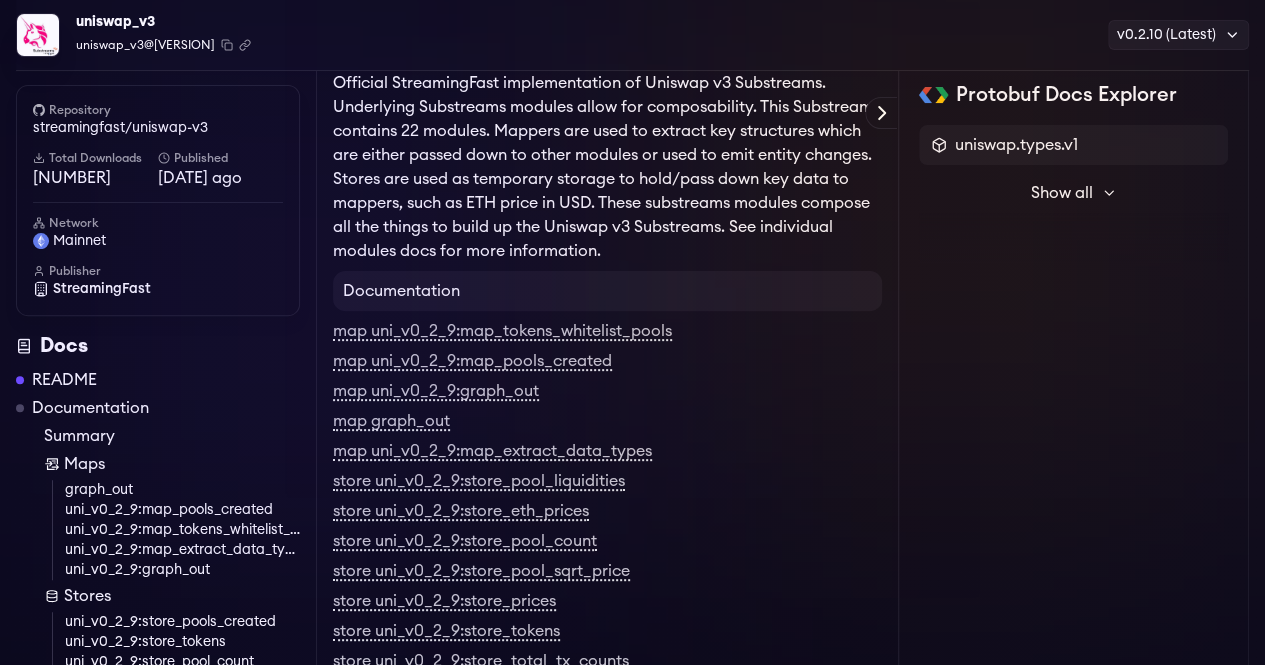 scroll, scrollTop: 0, scrollLeft: 0, axis: both 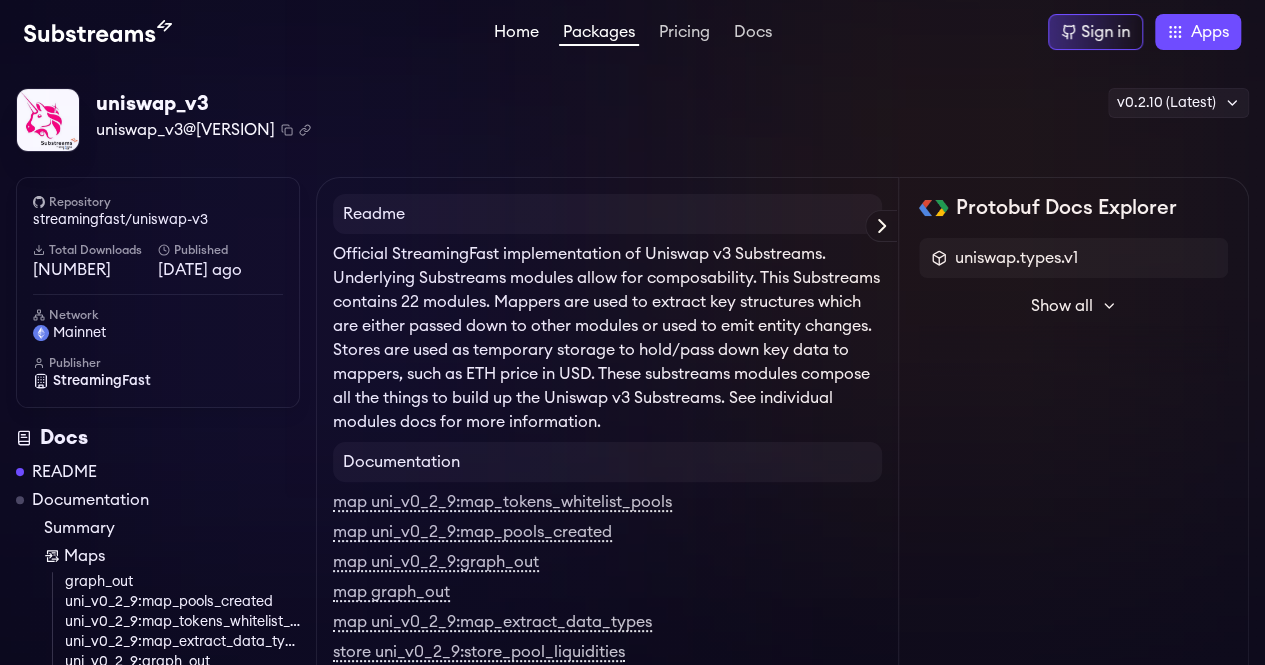 click on "Home" at bounding box center [516, 34] 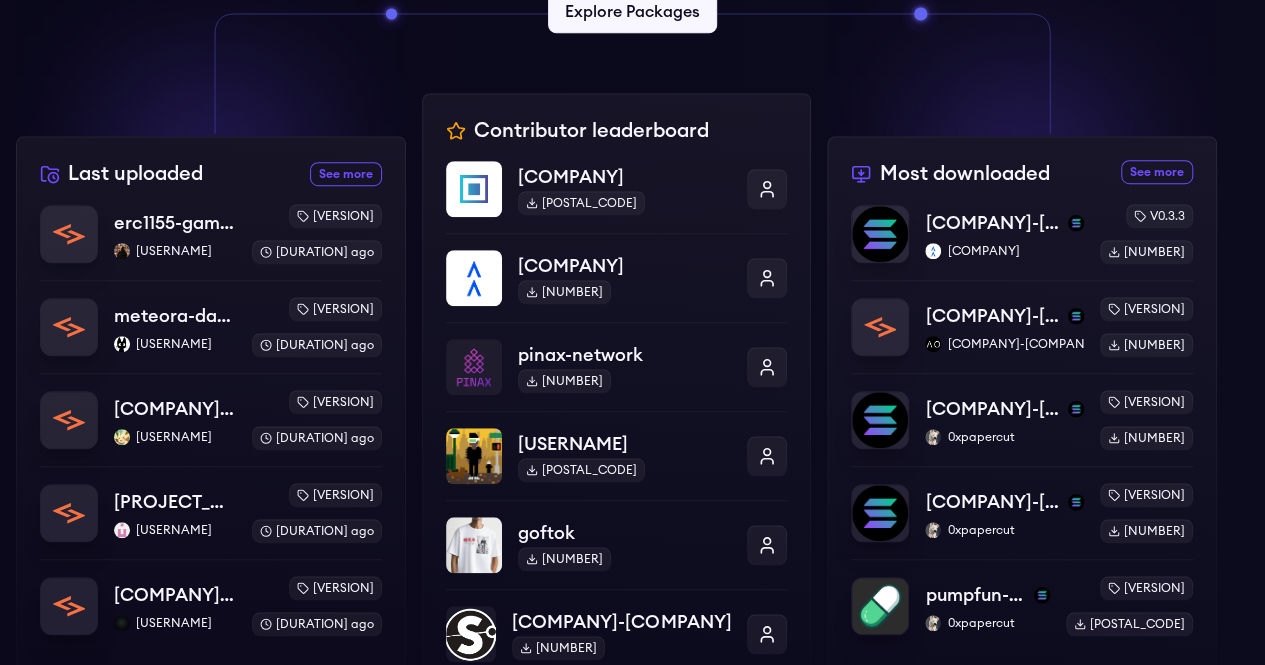 scroll, scrollTop: 593, scrollLeft: 0, axis: vertical 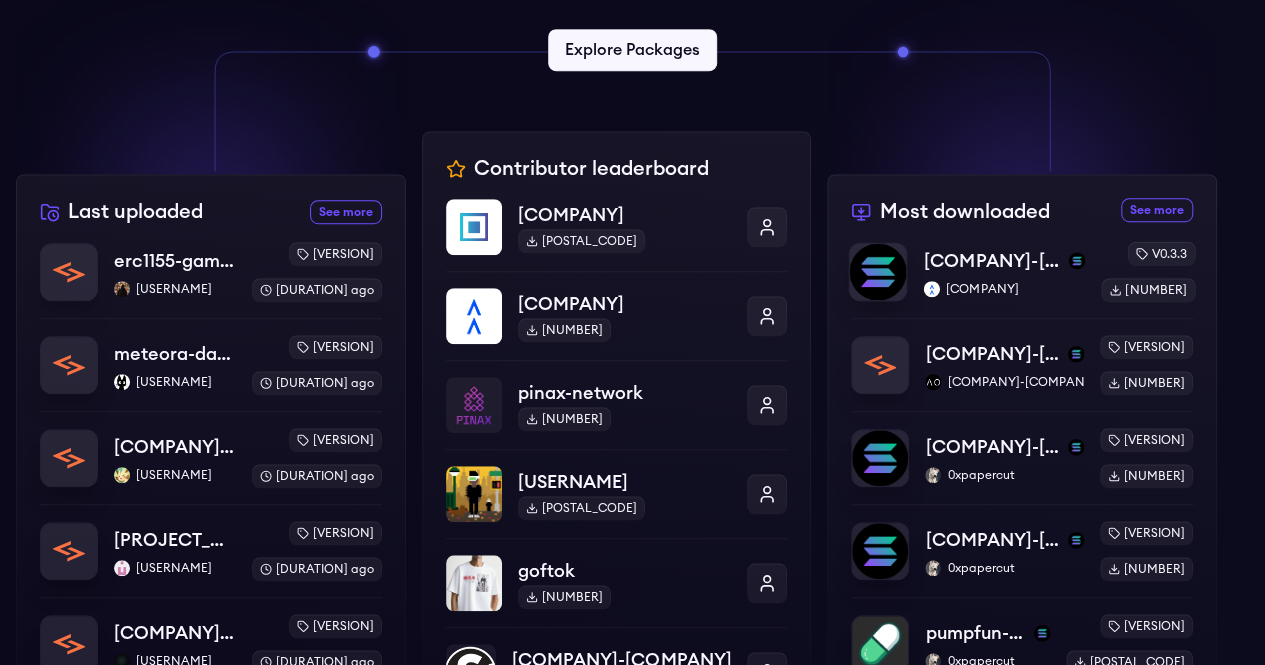 click on "solana-common" at bounding box center [992, 261] 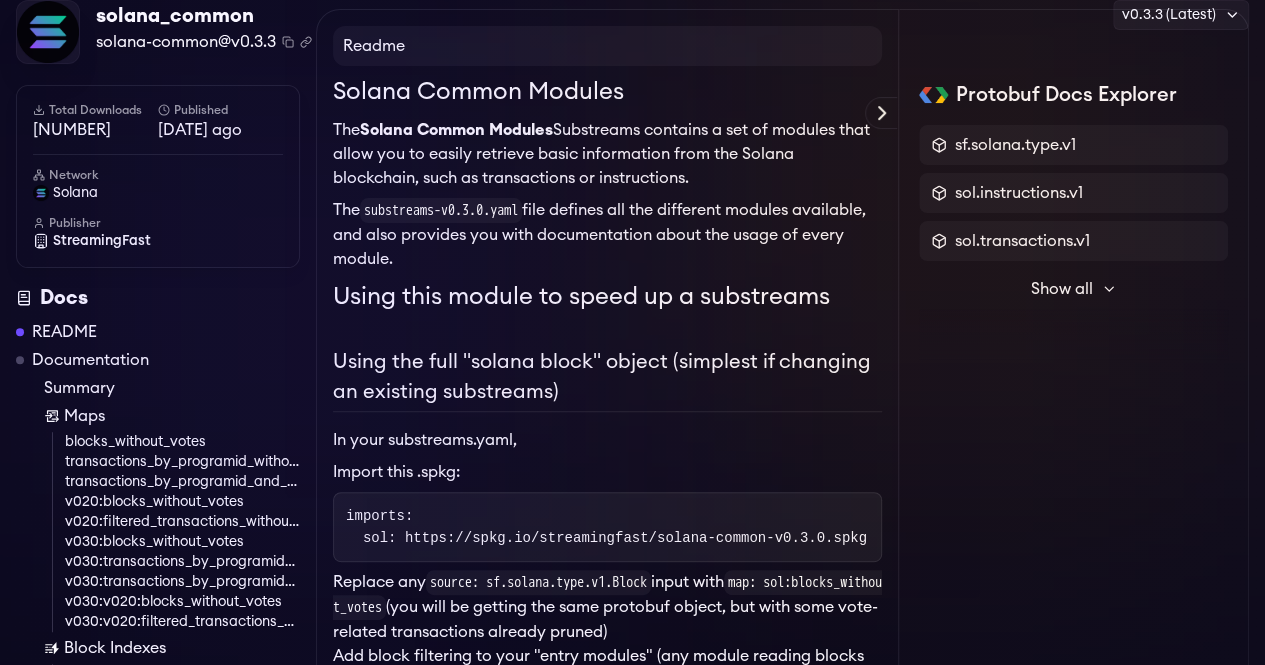 scroll, scrollTop: 0, scrollLeft: 0, axis: both 